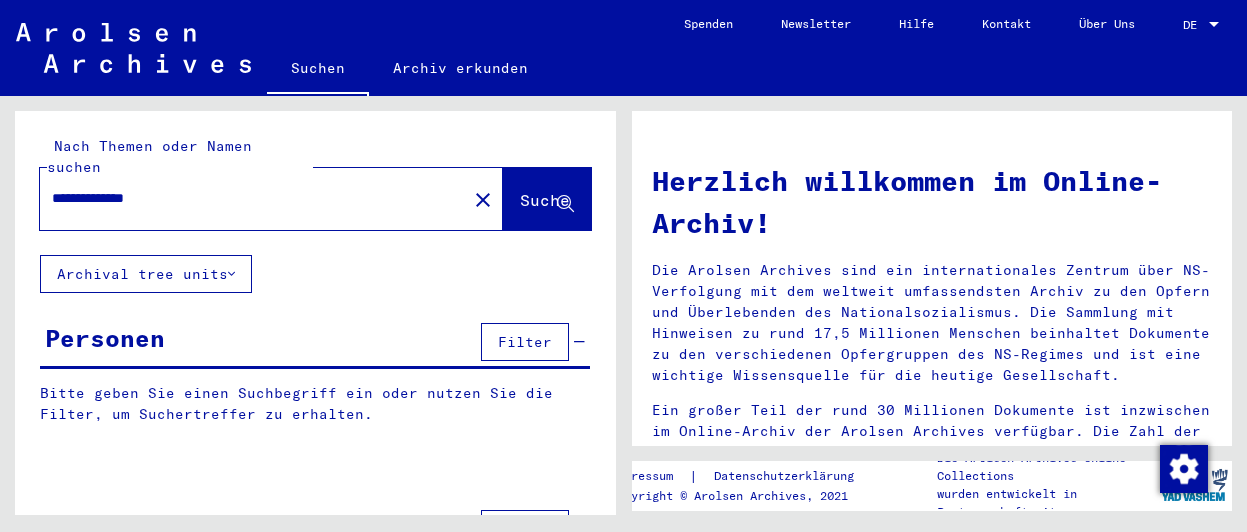 scroll, scrollTop: 0, scrollLeft: 0, axis: both 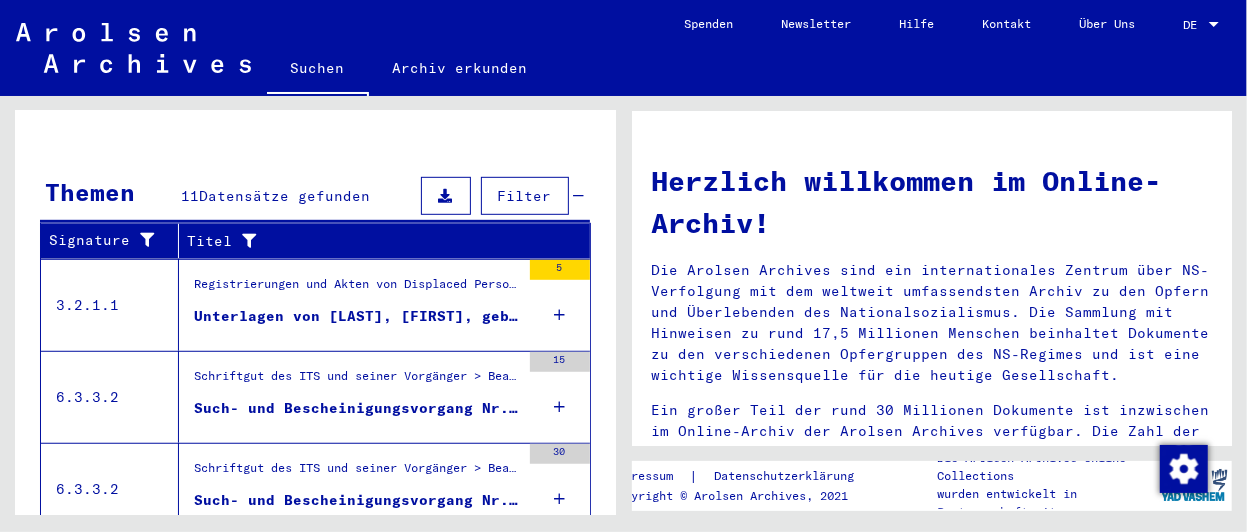 click on "Unterlagen von [LAST], [FIRST], geboren am [DAY].[MONTH].[YEAR], geboren in [CITY] und von weiteren Personen" at bounding box center [357, 316] 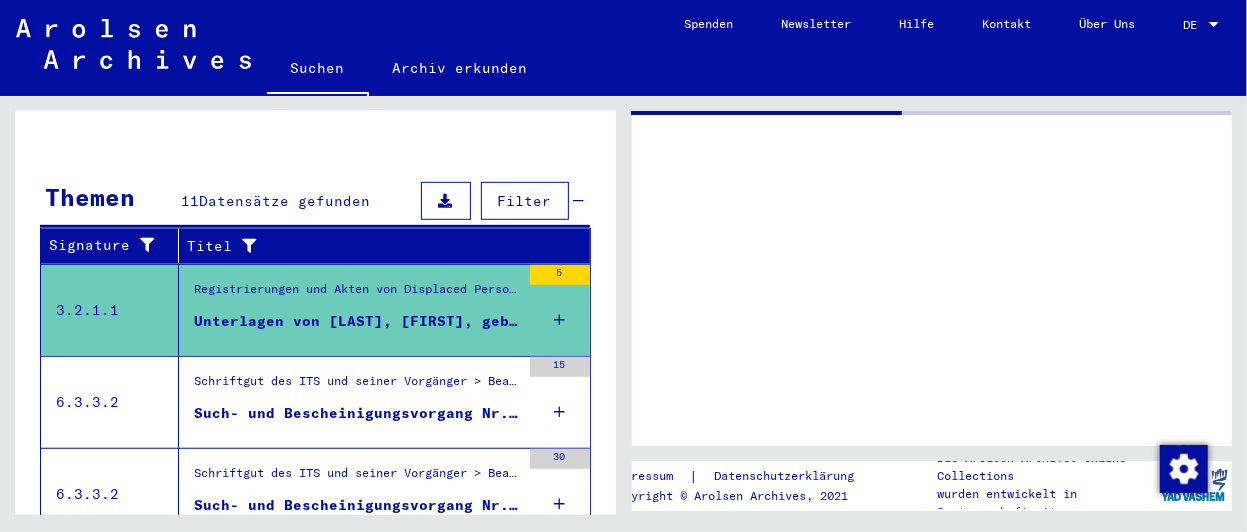 scroll, scrollTop: 266, scrollLeft: 0, axis: vertical 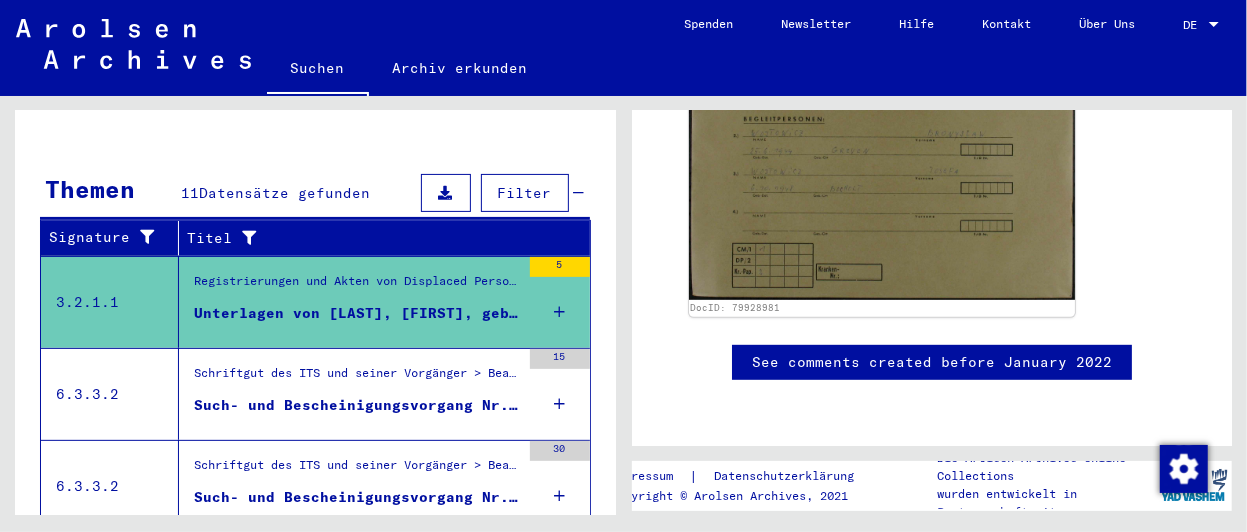 click on "Such- und Bescheinigungsvorgang Nr. 1.234.233 für [LAST], [FIRST] geboren [DATE]" at bounding box center [357, 405] 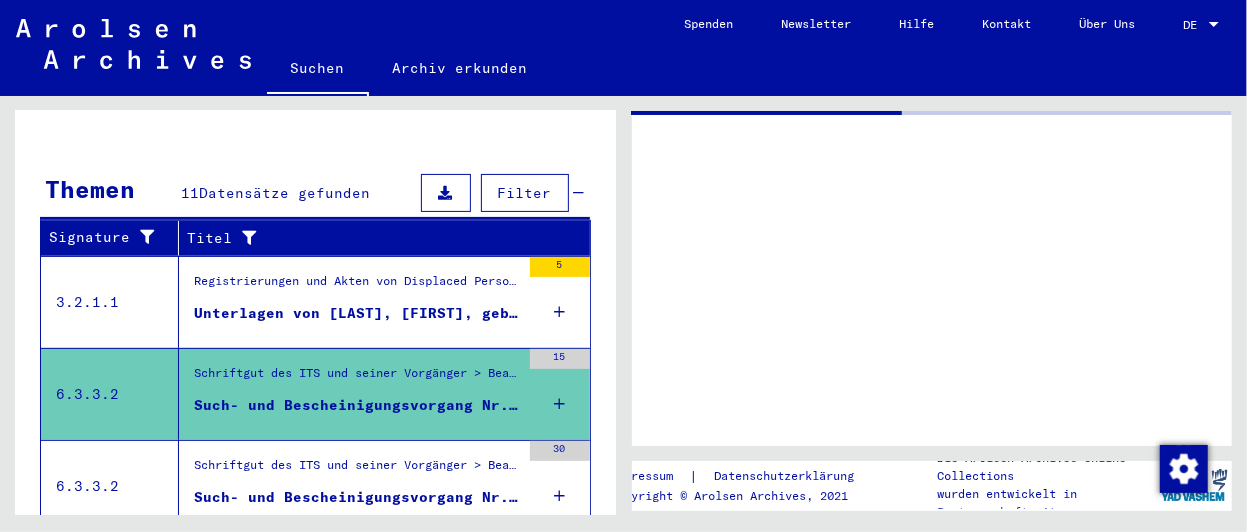scroll, scrollTop: 0, scrollLeft: 0, axis: both 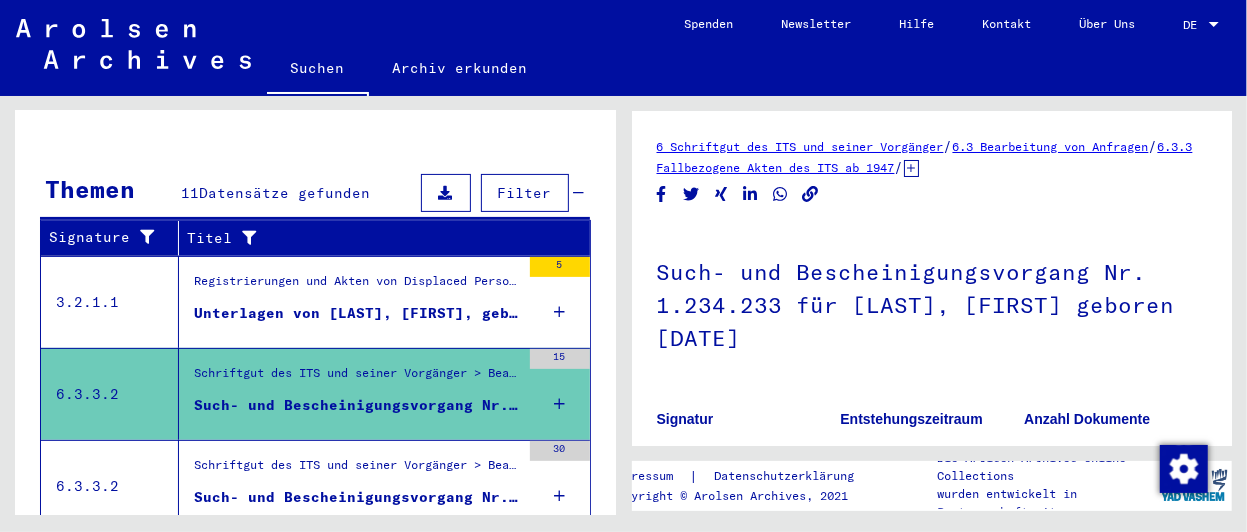 click on "Schriftgut des ITS und seiner Vorgänger > Bearbeitung von Anfragen > Fallbezogene Akten des ITS ab 1947 > T/D-Fallablage > Such- und Bescheinigungsvorgänge mit den (T/D-) Nummern von 1.250.000 bis 1.499.999 > Such- und Bescheinigungsvorgänge mit den (T/D-) Nummern von 1.342.500 bis 1.342.999" at bounding box center [357, 470] 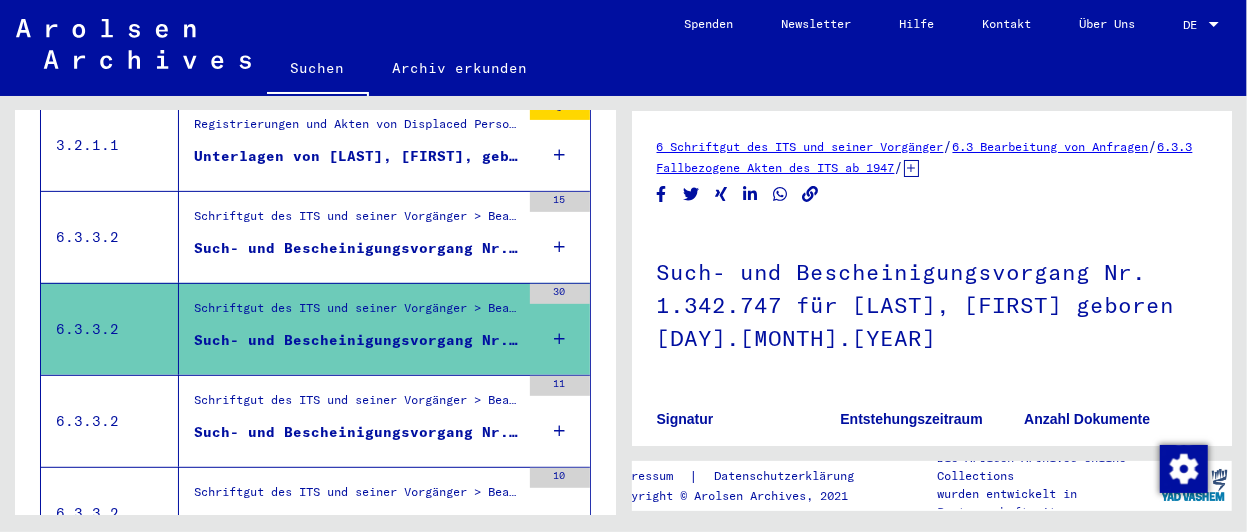 scroll, scrollTop: 474, scrollLeft: 0, axis: vertical 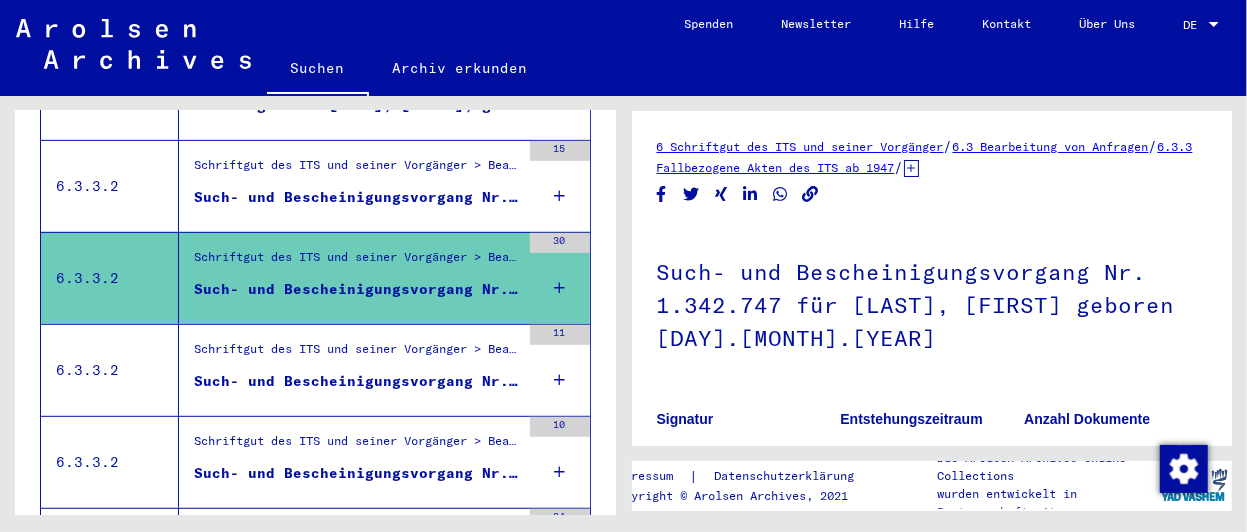 click on "Such- und Bescheinigungsvorgang Nr. 1.389.942 für [LAST], [FIRST] geboren [YEAR]" at bounding box center (357, 381) 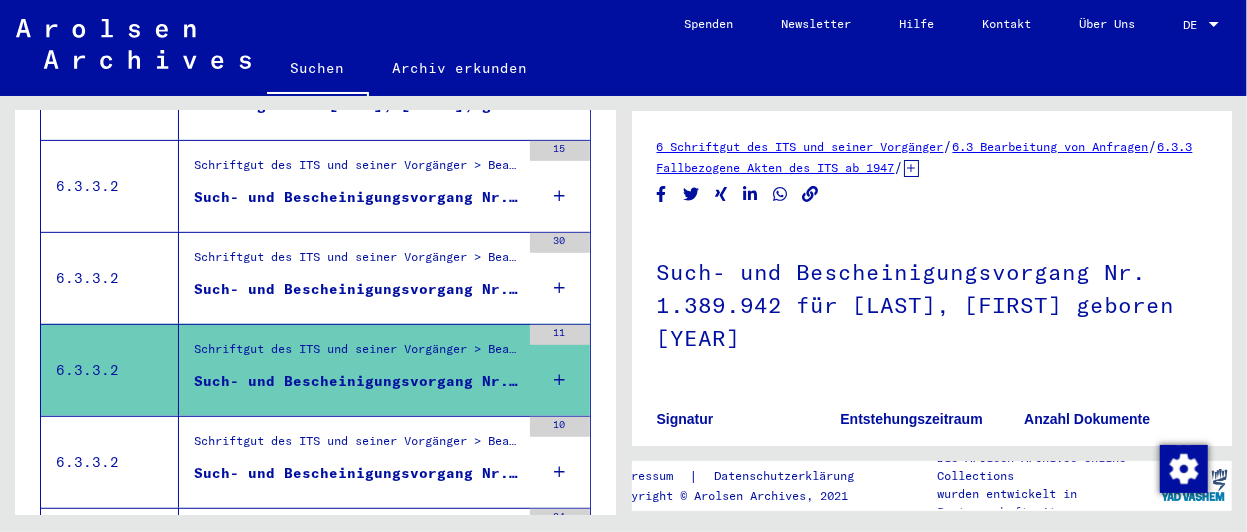 click on "Schriftgut des ITS und seiner Vorgänger > Bearbeitung von Anfragen > Fallbezogene Akten des ITS ab 1947 > T/D-Fallablage > Such- und Bescheinigungsvorgänge mit den (T/D-) Nummern von 1.250.000 bis 1.499.999 > Such- und Bescheinigungsvorgänge mit den (T/D-) Nummern von 1.437.000 bis 1.437.499" at bounding box center (357, 446) 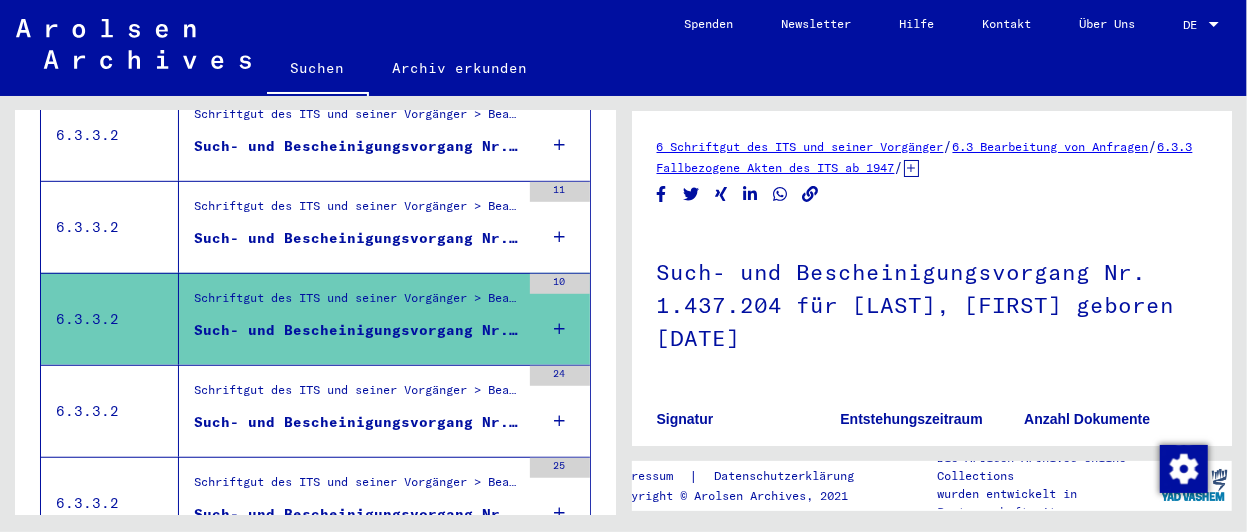 scroll, scrollTop: 682, scrollLeft: 0, axis: vertical 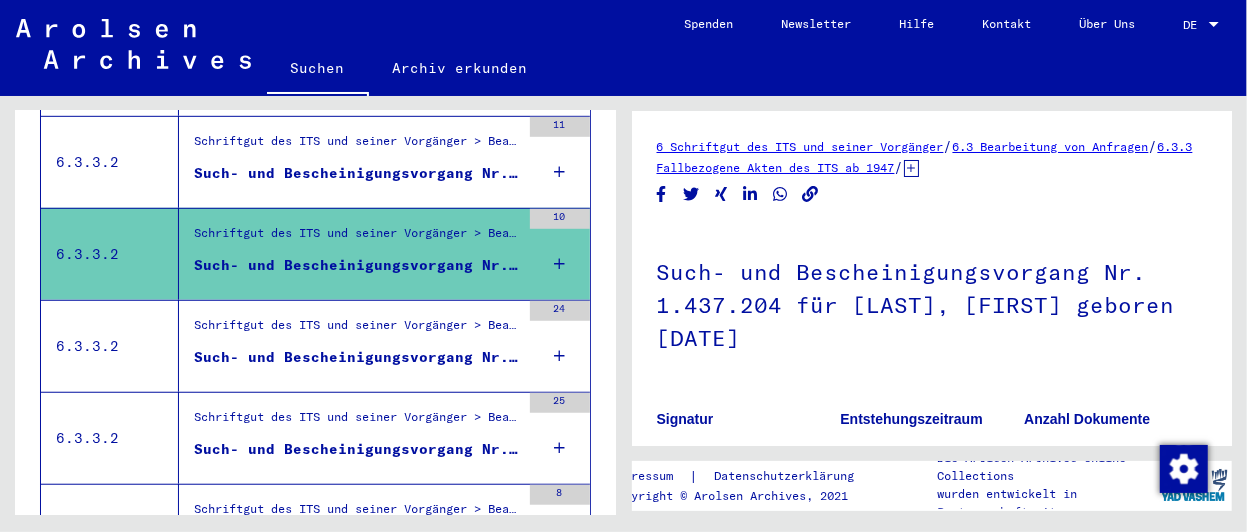 click on "Schriftgut des ITS und seiner Vorgänger > Bearbeitung von Anfragen > Fallbezogene Akten des ITS ab 1947 > T/D-Fallablage > Such- und Bescheinigungsvorgänge mit den (T/D-) Nummern von 1.500.000 bis 1.749.999 > Such- und Bescheinigungsvorgänge mit den (T/D-) Nummern von 1.575.000 bis 1.575.499" at bounding box center (357, 330) 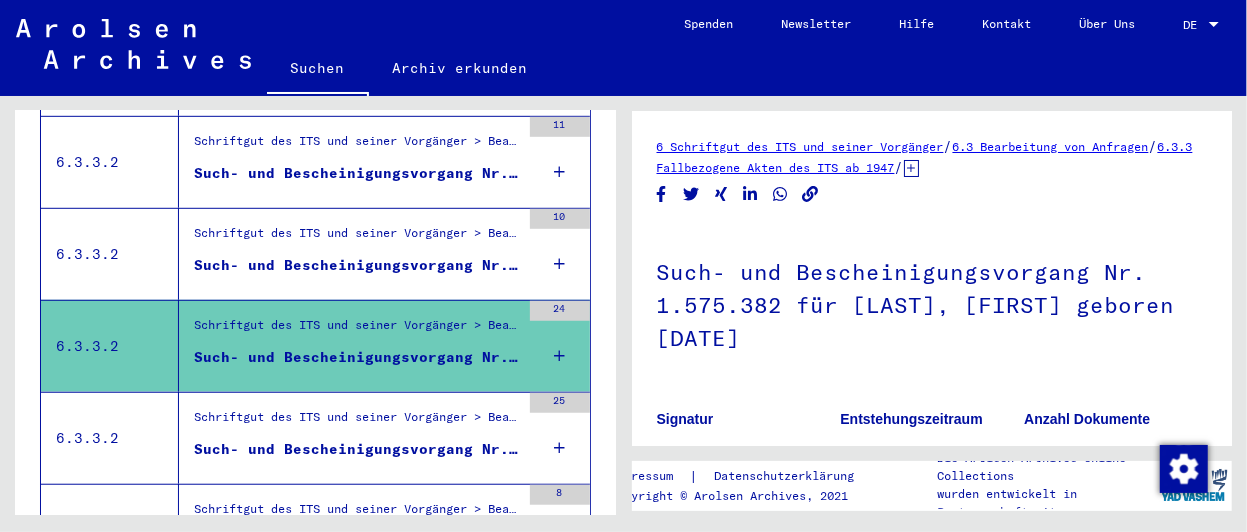click on "Such- und Bescheinigungsvorgang Nr. 1.778.904 für [LAST], [FIRST] geboren [DAY].[MONTH].[YEAR]" at bounding box center [357, 449] 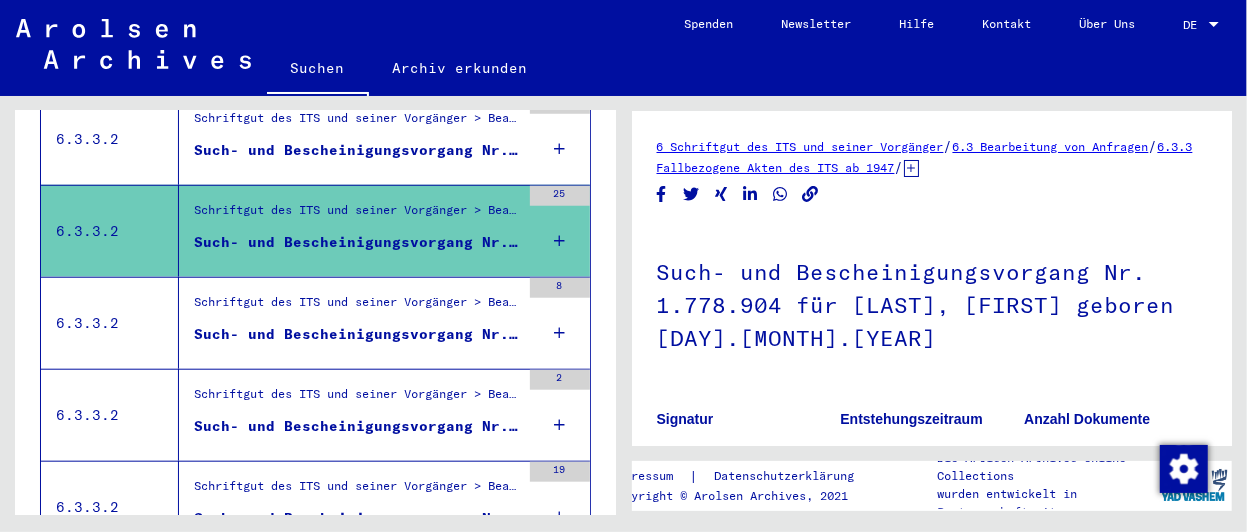 scroll, scrollTop: 890, scrollLeft: 0, axis: vertical 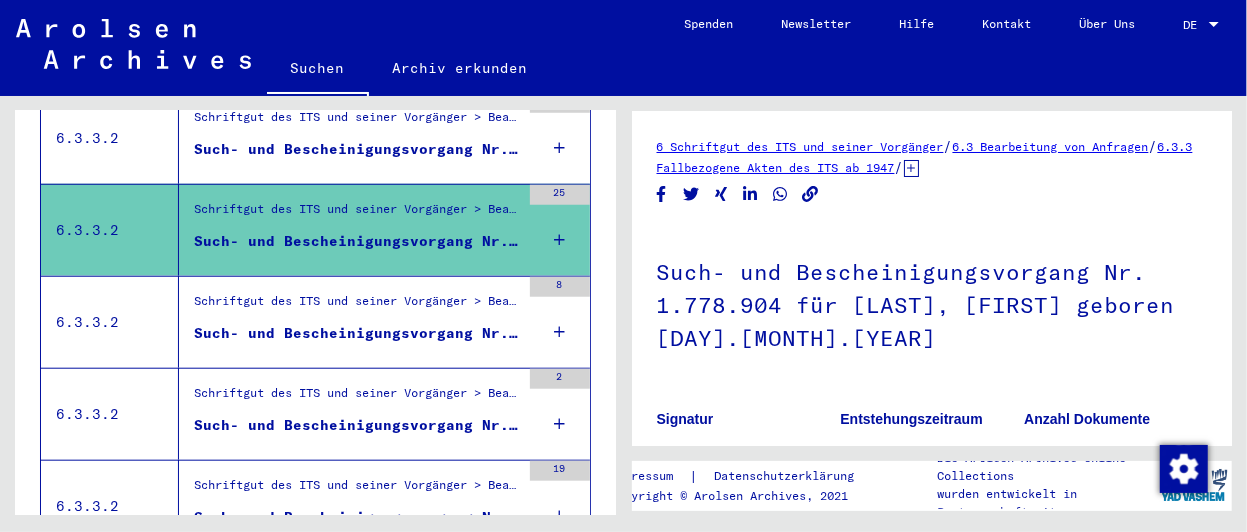 click on "Schriftgut des ITS und seiner Vorgänger > Bearbeitung von Anfragen > Fallbezogene Akten des ITS ab 1947 > T/D-Fallablage > Such- und Bescheinigungsvorgänge mit den (T/D-) Nummern von 1.750.000 bis 1.999.999 > Such- und Bescheinigungsvorgänge mit den (T/D-) Nummern von 1.820.000 bis 1.820.499" at bounding box center (357, 306) 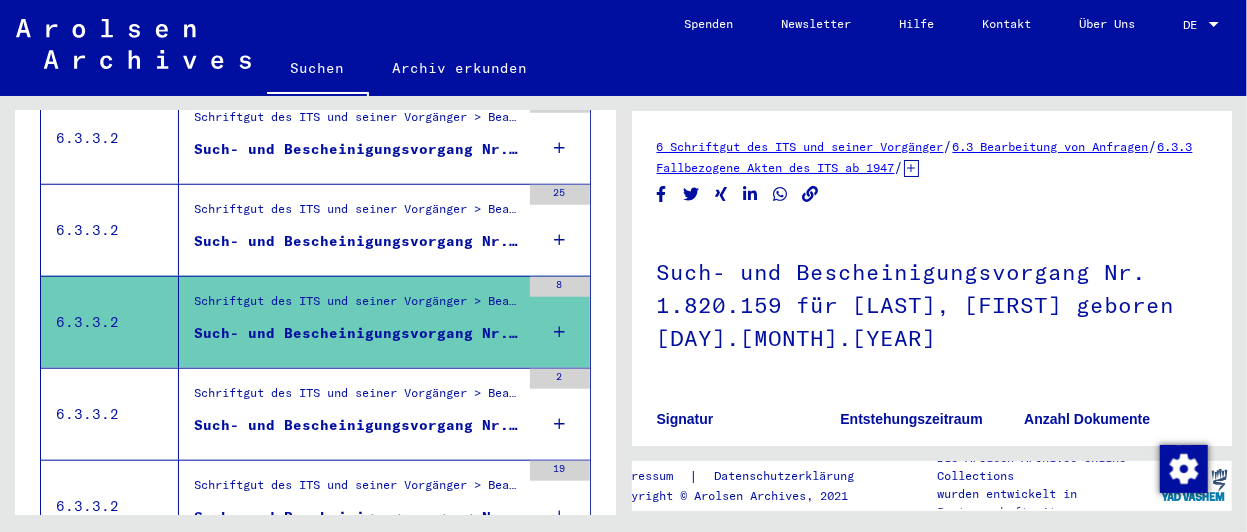 click on "Schriftgut des ITS und seiner Vorgänger > Bearbeitung von Anfragen > Fallbezogene Akten des ITS ab 1947 > T/D-Fallablage > Such- und Bescheinigungsvorgänge mit den (T/D-) Nummern von 5.000.000 bis 5.249.999 > Such- und Bescheinigungsvorgänge mit den (T/D-) Nummern von 5.107.500 bis 5.107.999" at bounding box center (357, 398) 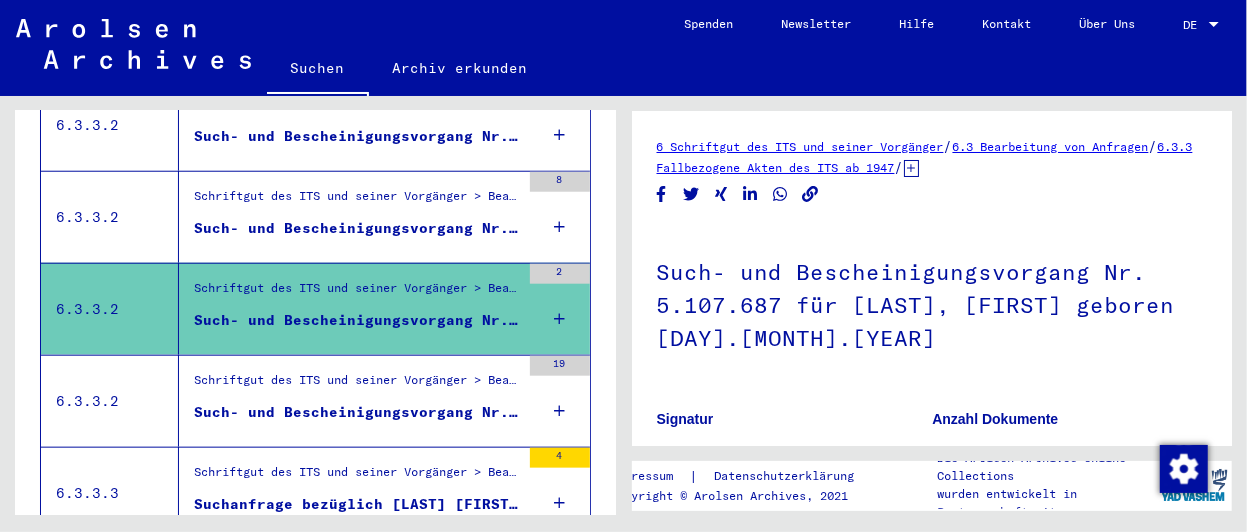scroll, scrollTop: 994, scrollLeft: 0, axis: vertical 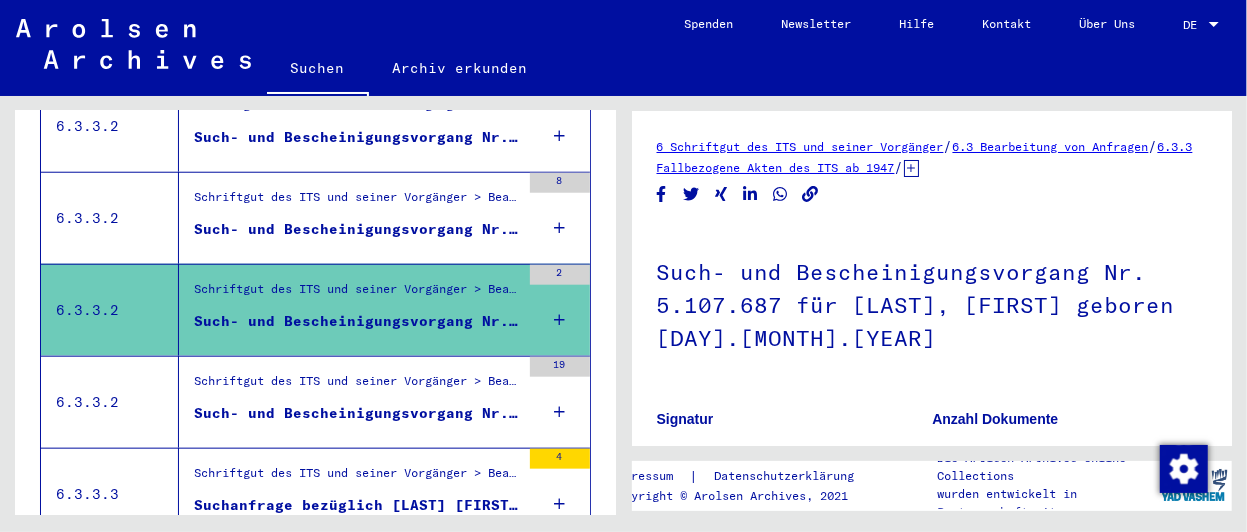 click on "Such- und Bescheinigungsvorgang Nr. 62.861 für [LAST], [FIRST]" at bounding box center [357, 413] 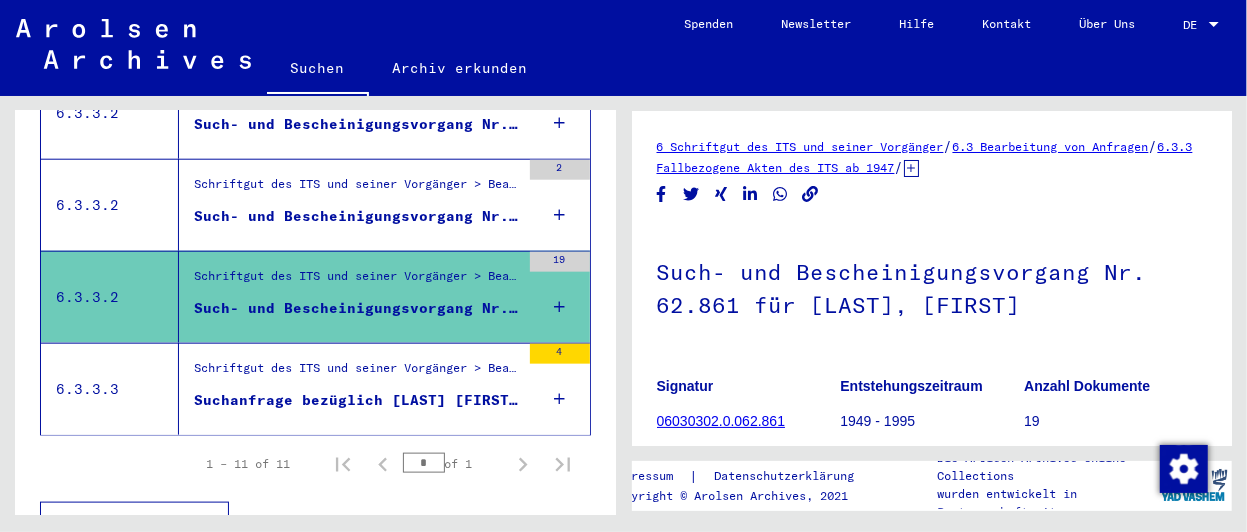 scroll, scrollTop: 1106, scrollLeft: 0, axis: vertical 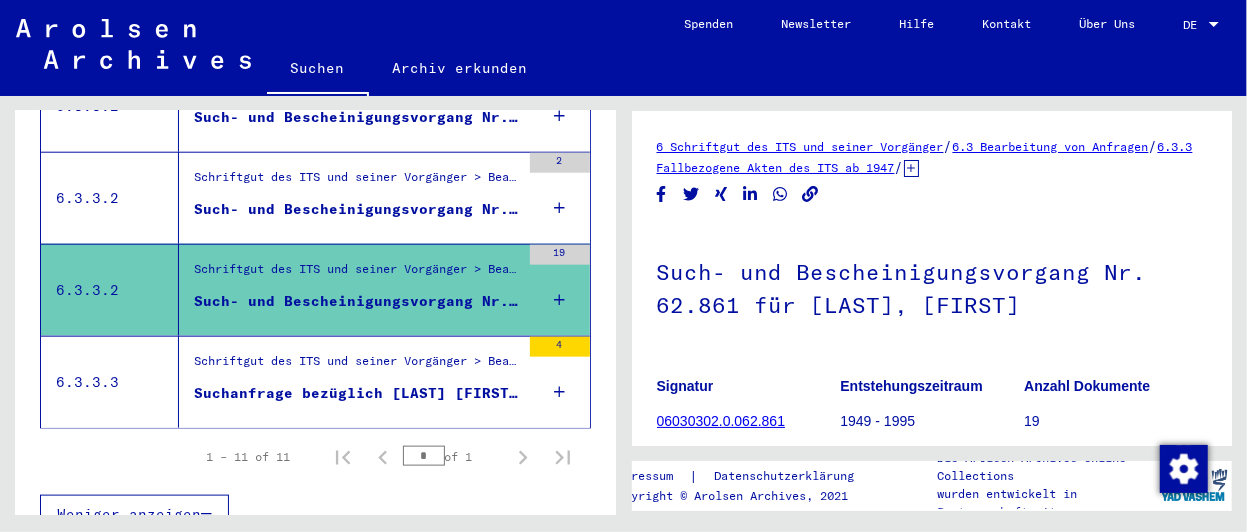 click on "Suchanfrage bezüglich [LAST] [FIRST] [DAY].[MONTH].[YEAR]" at bounding box center (357, 393) 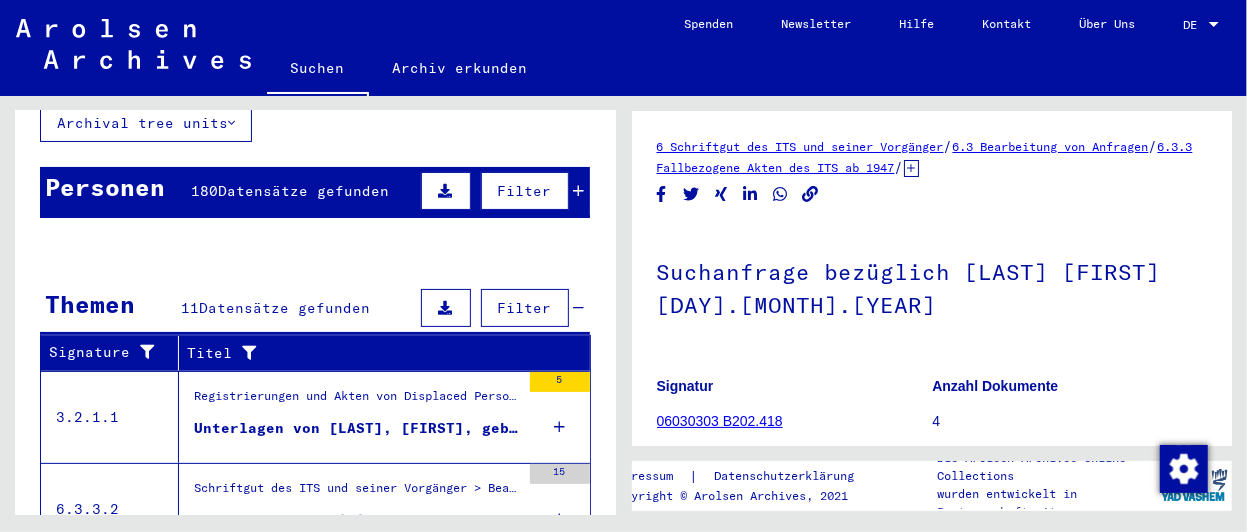 scroll, scrollTop: 0, scrollLeft: 0, axis: both 